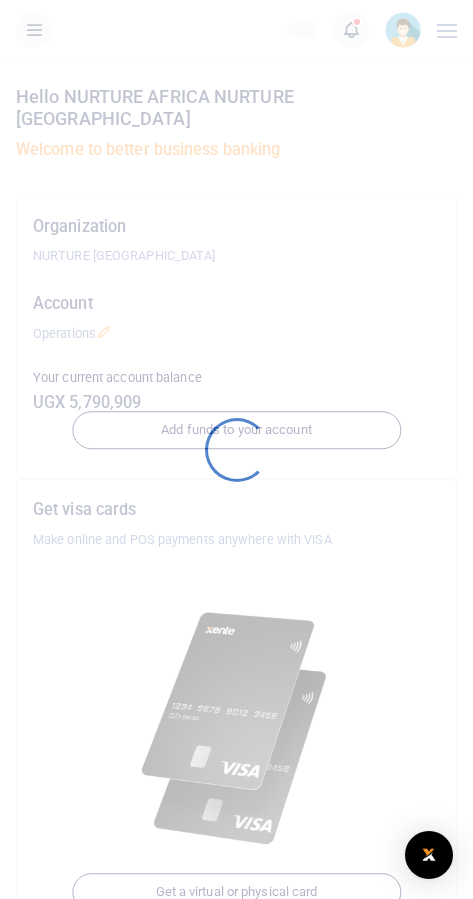 scroll, scrollTop: 0, scrollLeft: 0, axis: both 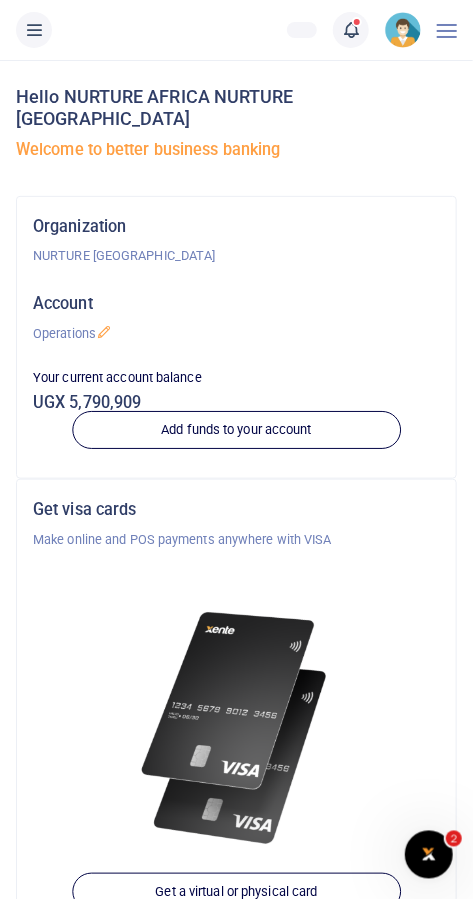 click at bounding box center (361, 30) 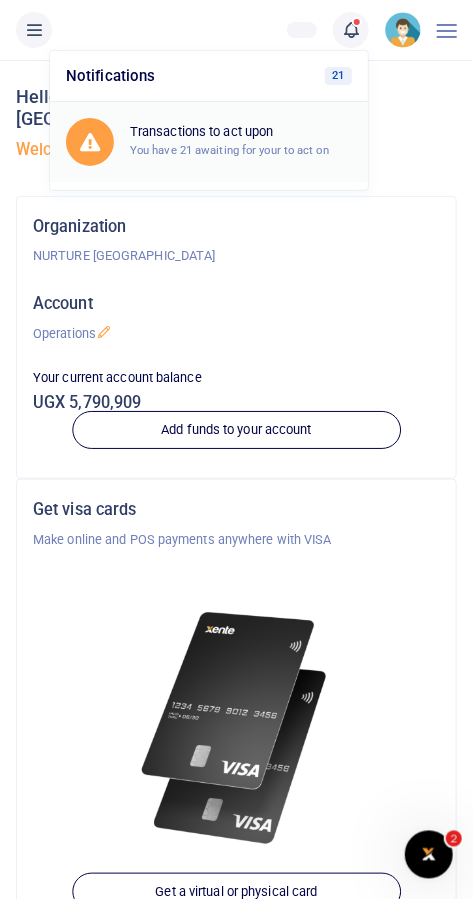 click on "You have 21 awaiting for your to act on" at bounding box center [229, 150] 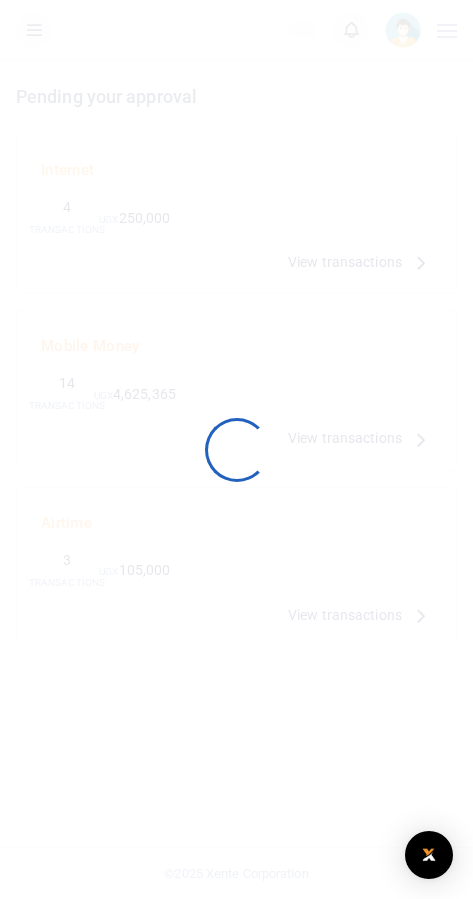 scroll, scrollTop: 0, scrollLeft: 0, axis: both 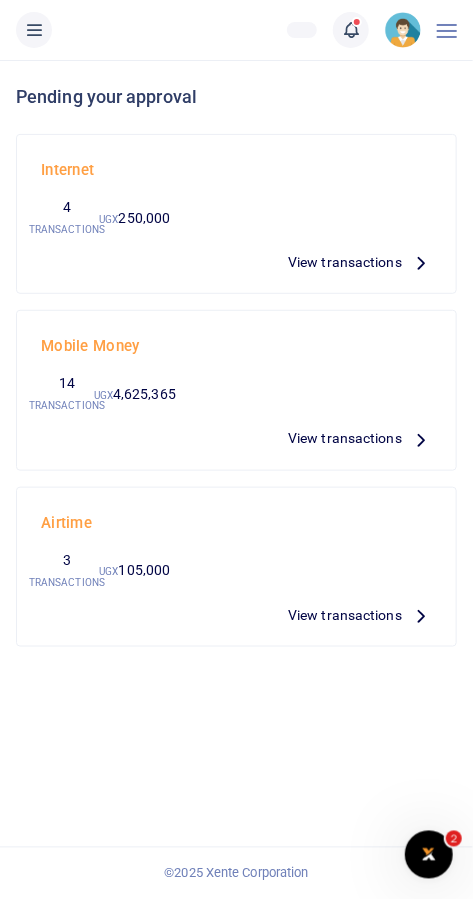click on "View transactions" at bounding box center (345, 438) 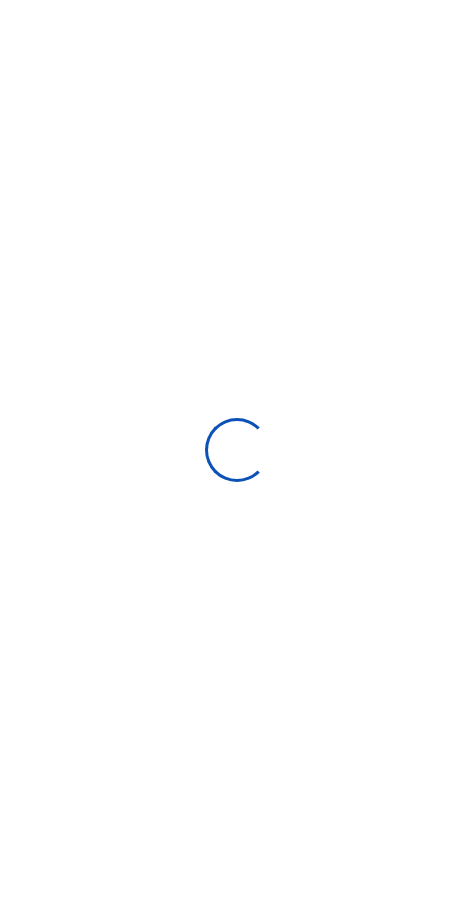 scroll, scrollTop: 0, scrollLeft: 0, axis: both 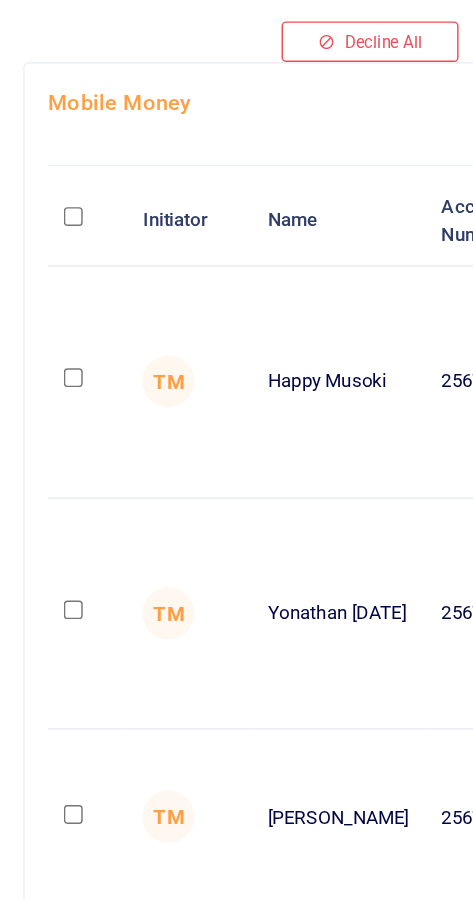 click at bounding box center [50, 310] 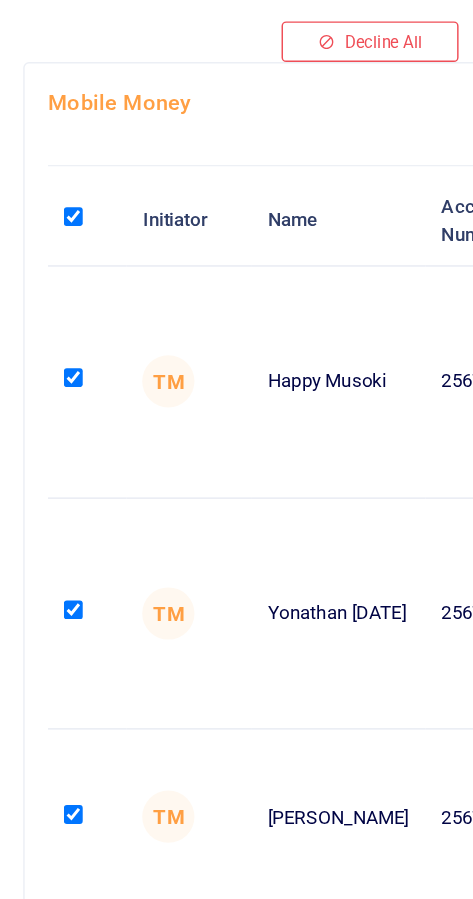 checkbox on "true" 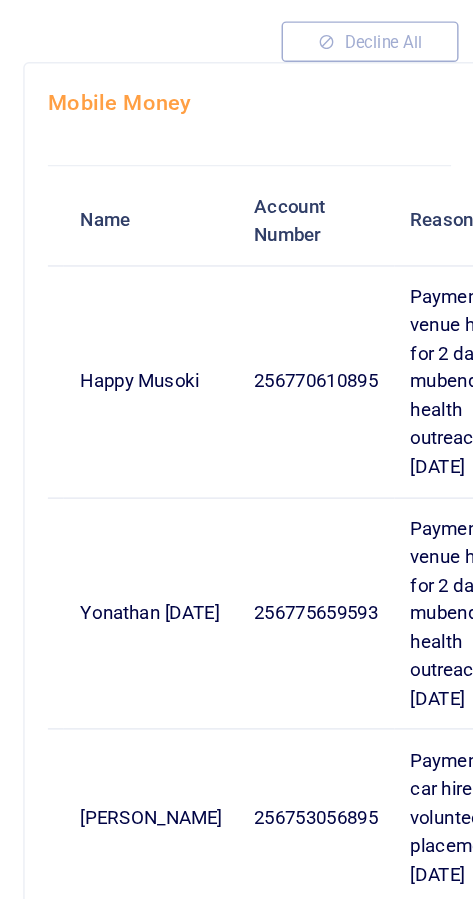 scroll, scrollTop: 0, scrollLeft: 141, axis: horizontal 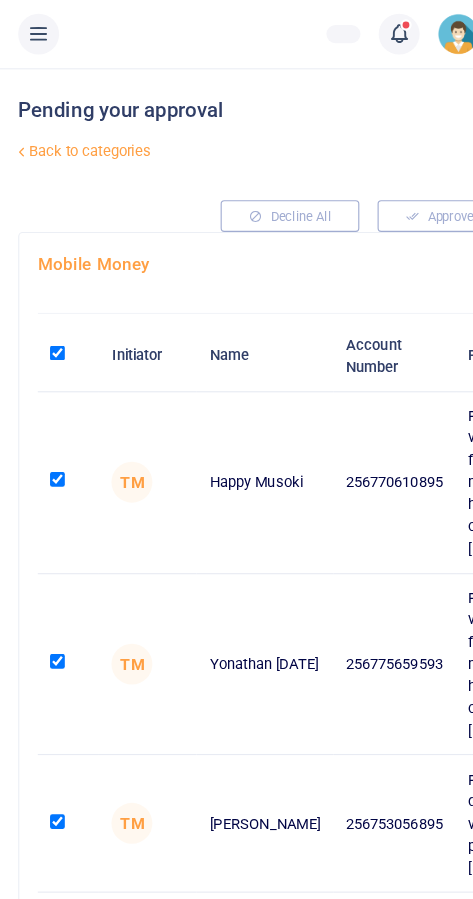 click at bounding box center [50, 310] 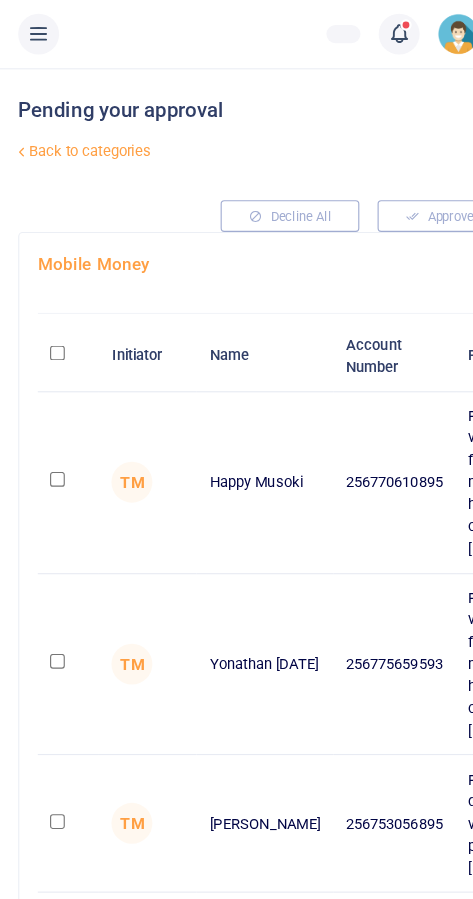 checkbox on "false" 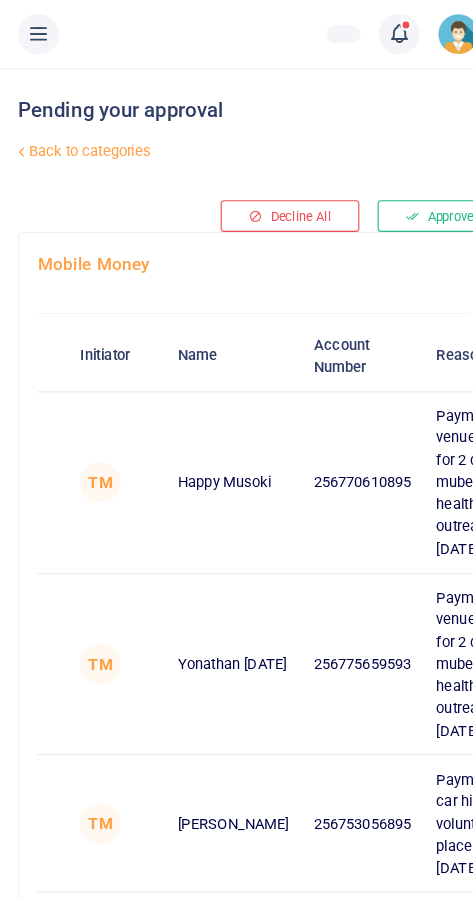 scroll, scrollTop: 0, scrollLeft: 0, axis: both 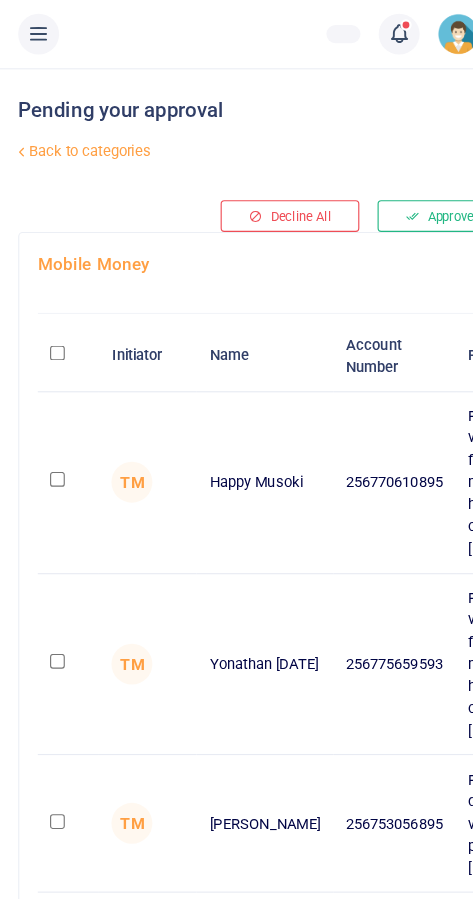 click at bounding box center (50, 421) 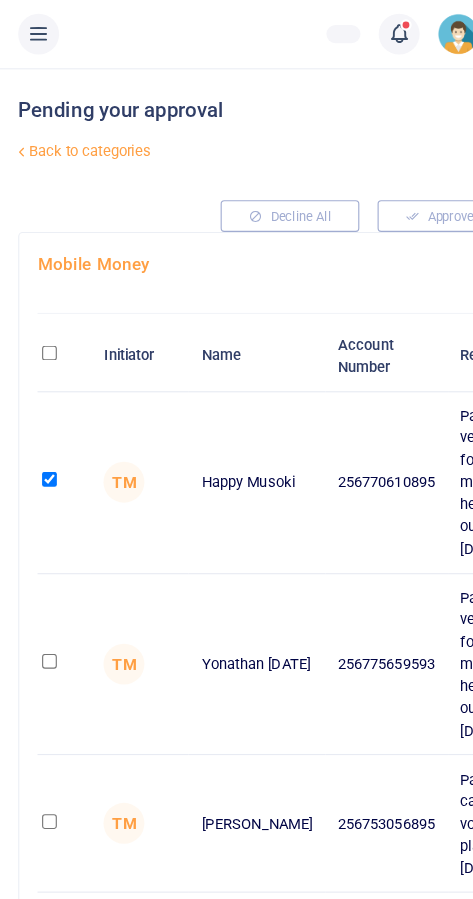 scroll, scrollTop: 0, scrollLeft: 0, axis: both 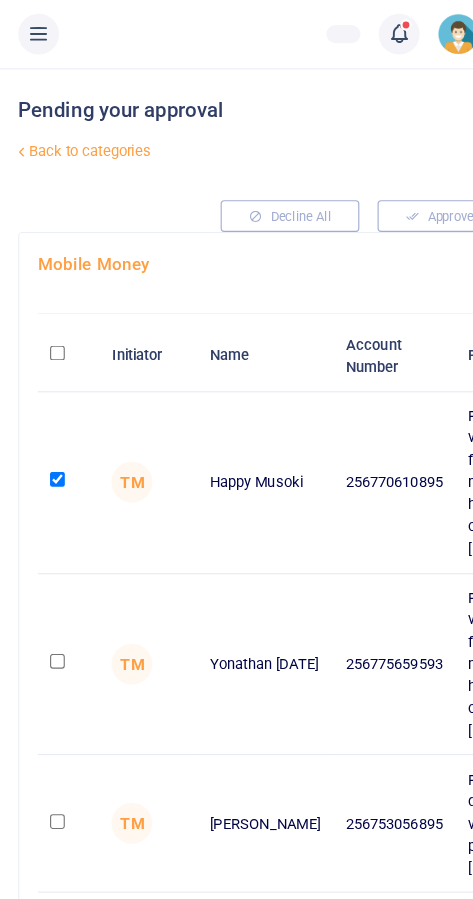 click at bounding box center [50, 581] 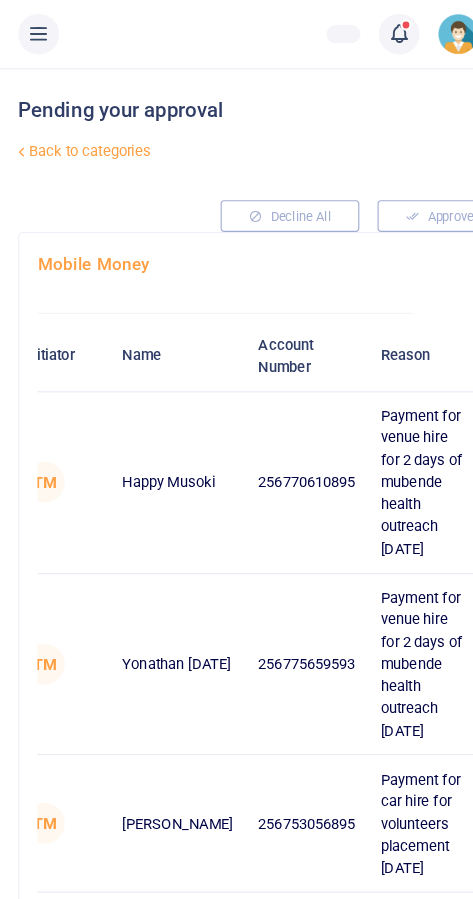 scroll, scrollTop: 0, scrollLeft: 0, axis: both 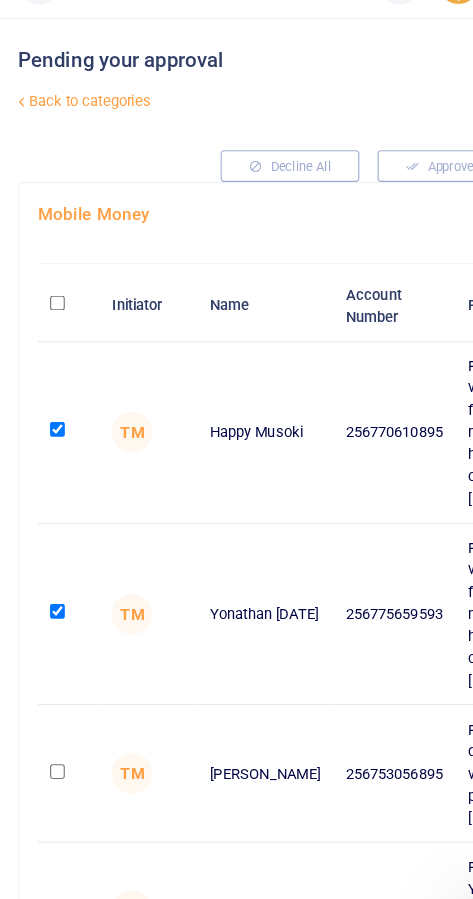 click at bounding box center [50, 722] 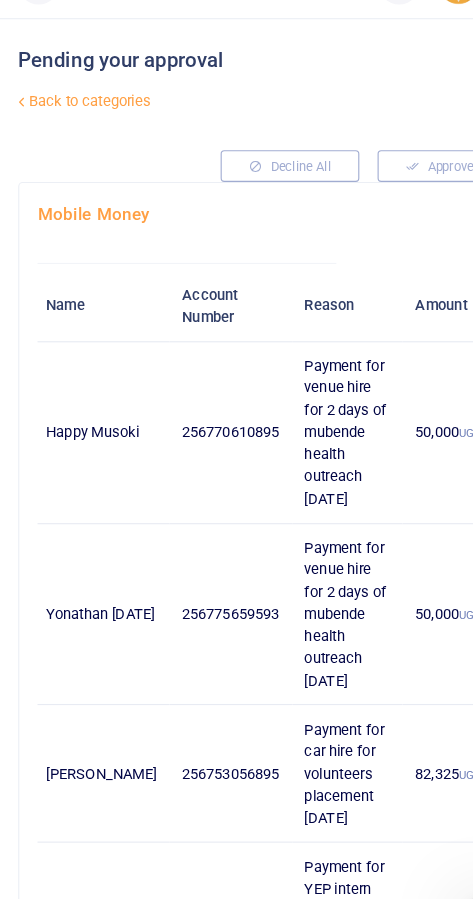 scroll, scrollTop: 0, scrollLeft: 151, axis: horizontal 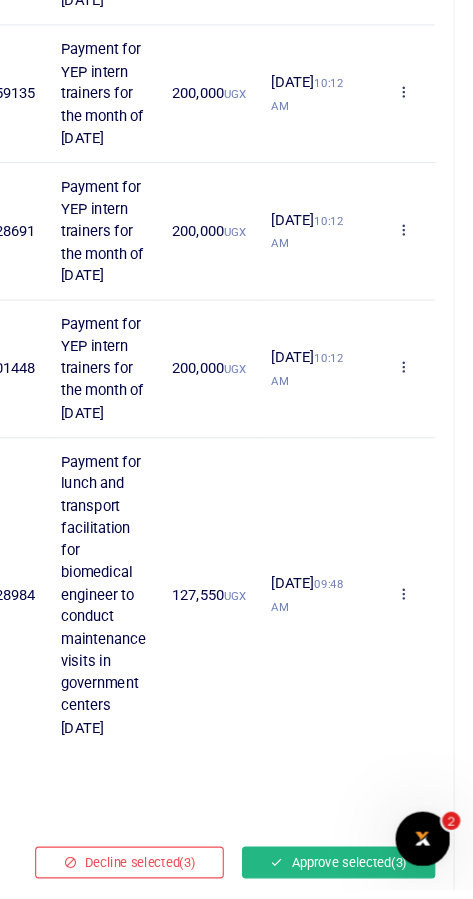 click on "Approve selected  (3)" at bounding box center [355, 876] 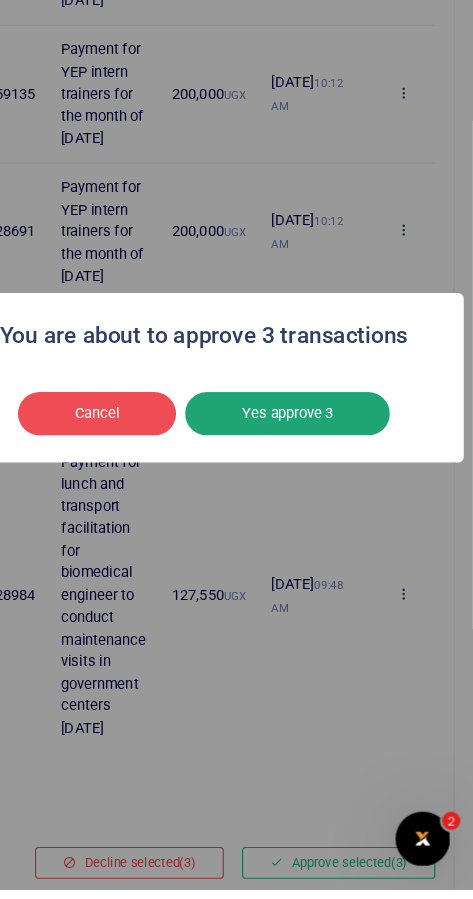 click on "Yes approve 3" at bounding box center (310, 481) 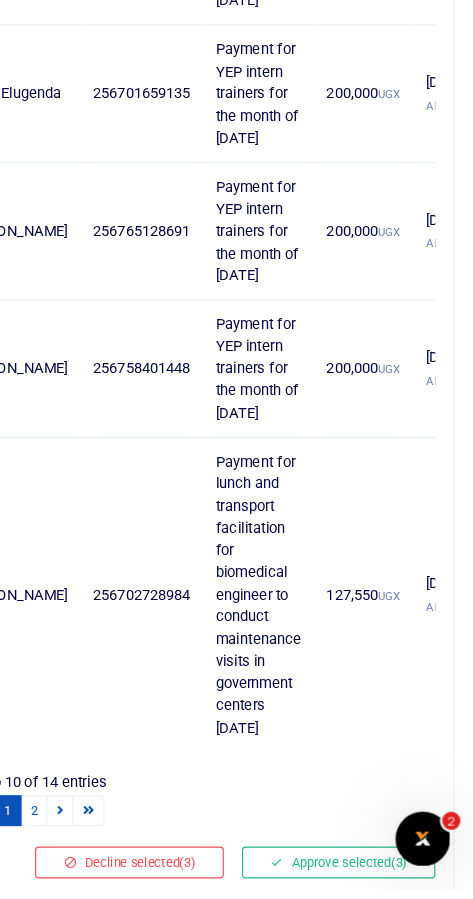 scroll, scrollTop: 0, scrollLeft: 164, axis: horizontal 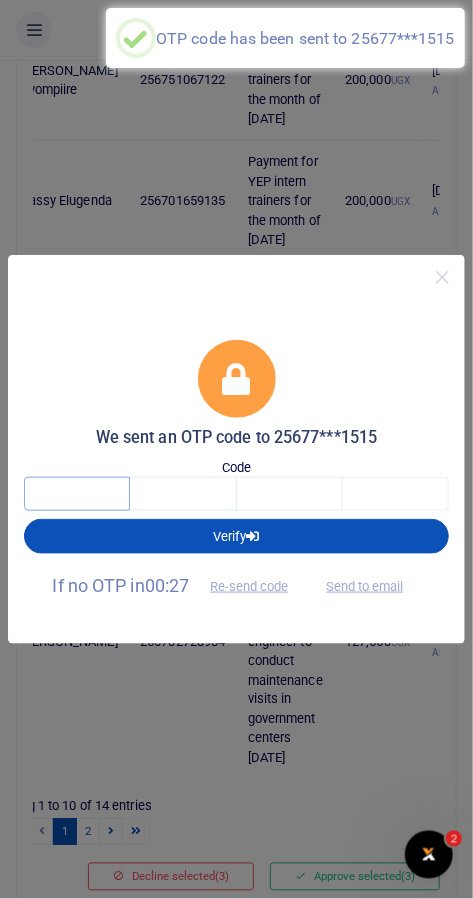click at bounding box center (77, 494) 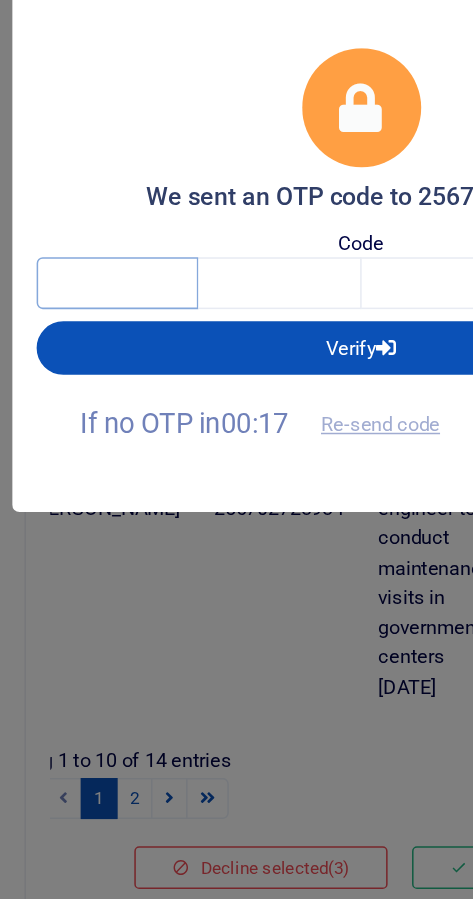 scroll, scrollTop: 1007, scrollLeft: 0, axis: vertical 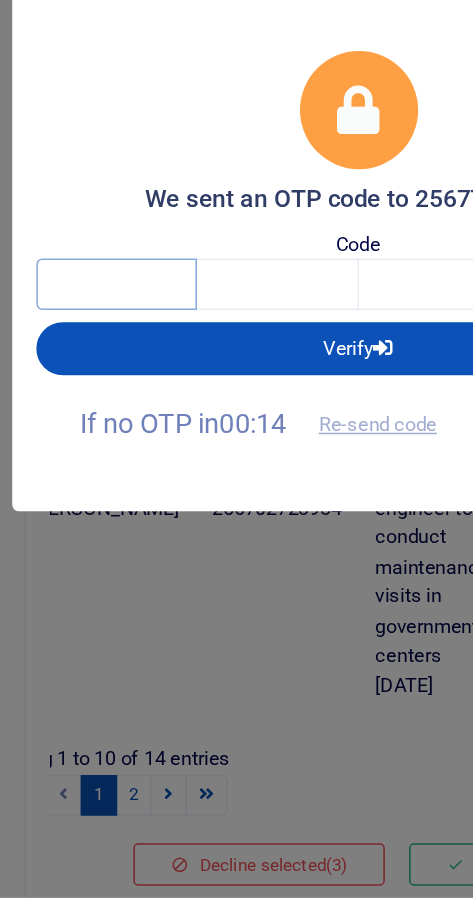 type on "9" 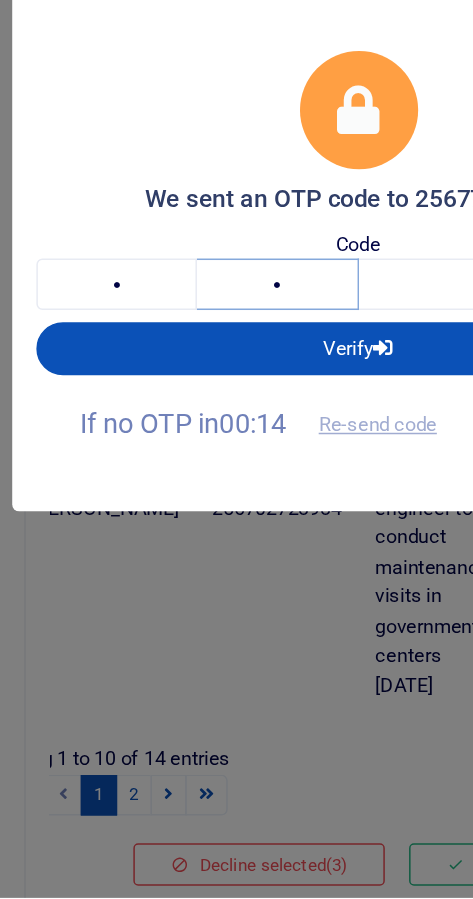 type on "2" 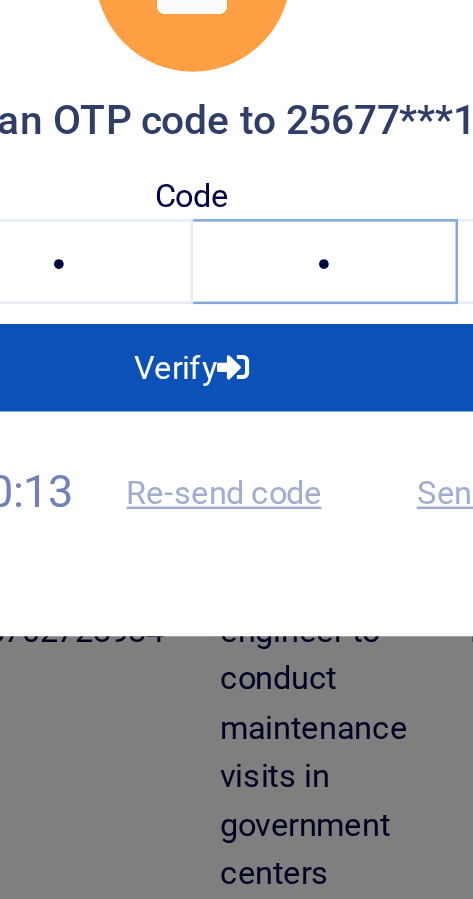 type on "7" 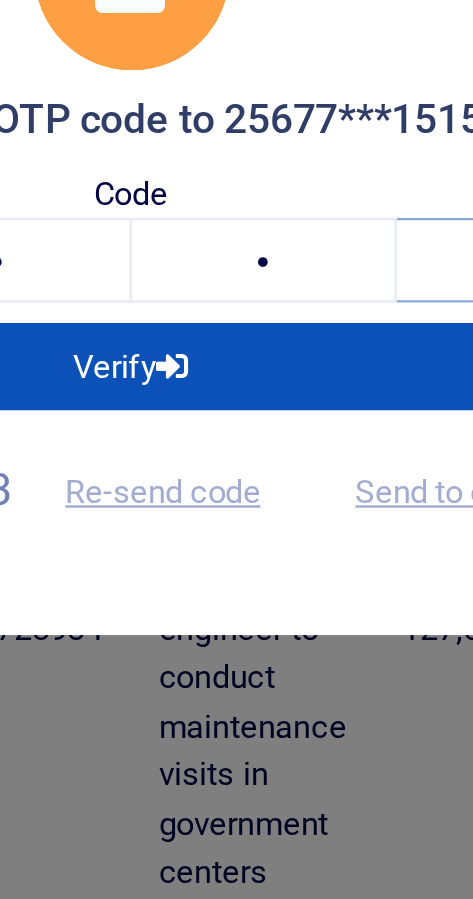 scroll, scrollTop: 1007, scrollLeft: 0, axis: vertical 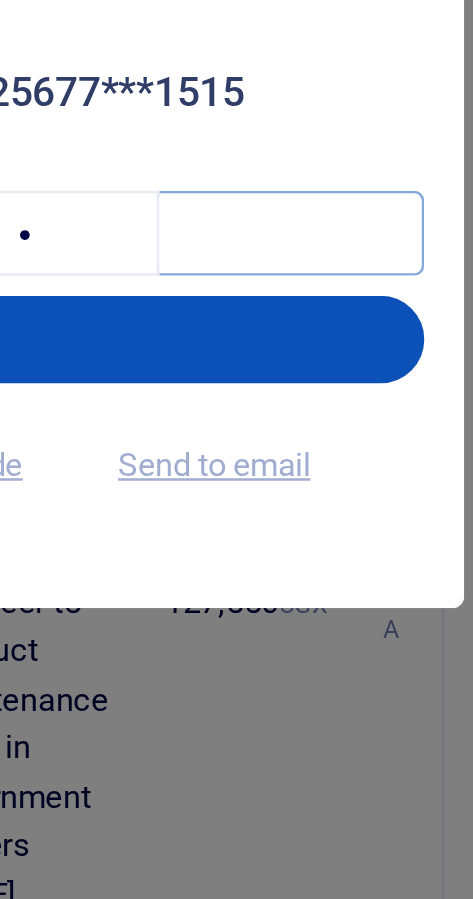 type on "7" 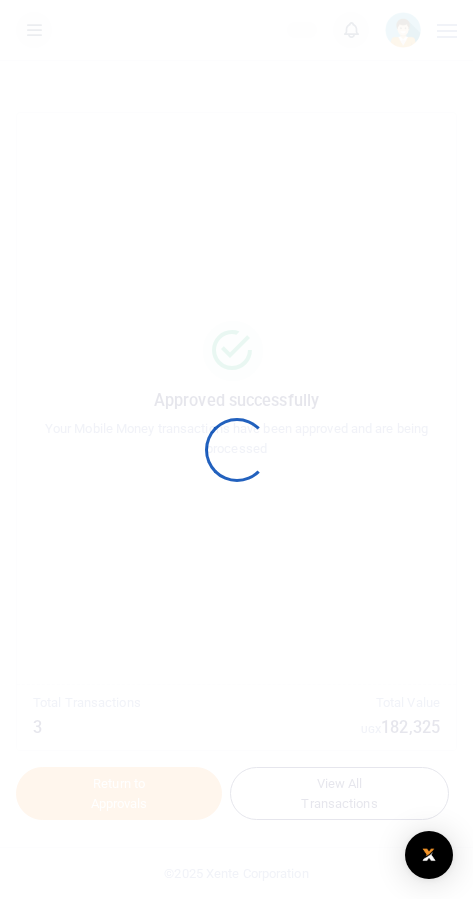 scroll, scrollTop: 0, scrollLeft: 0, axis: both 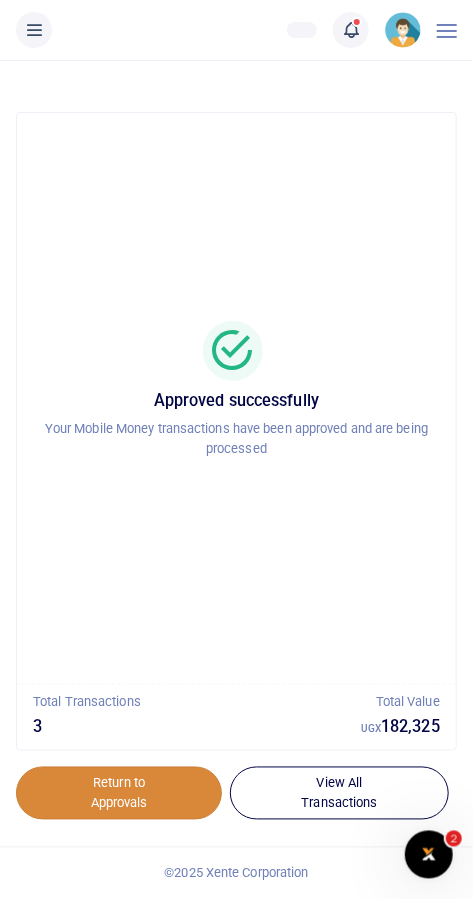 click on "Return to Approvals" at bounding box center (119, 794) 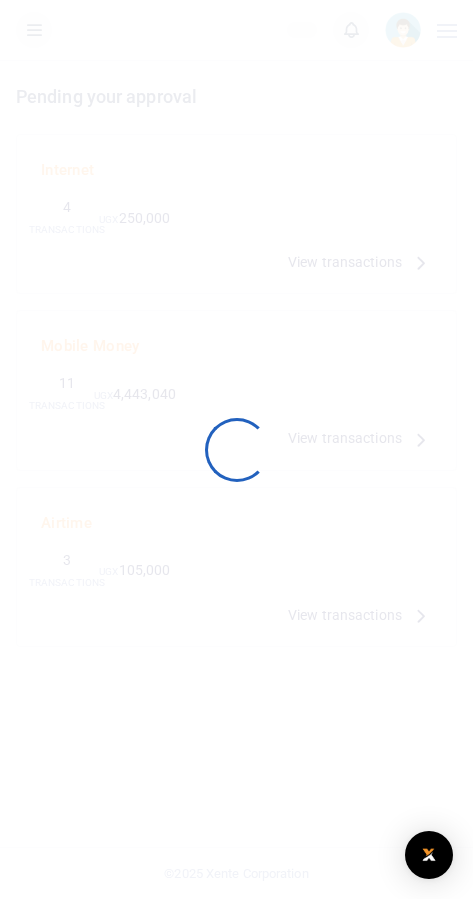scroll, scrollTop: 0, scrollLeft: 0, axis: both 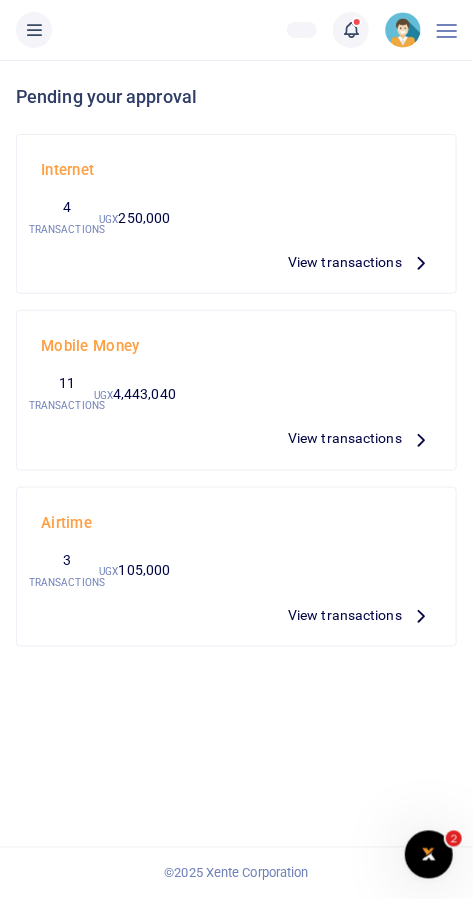 click on "View transactions" at bounding box center (345, 438) 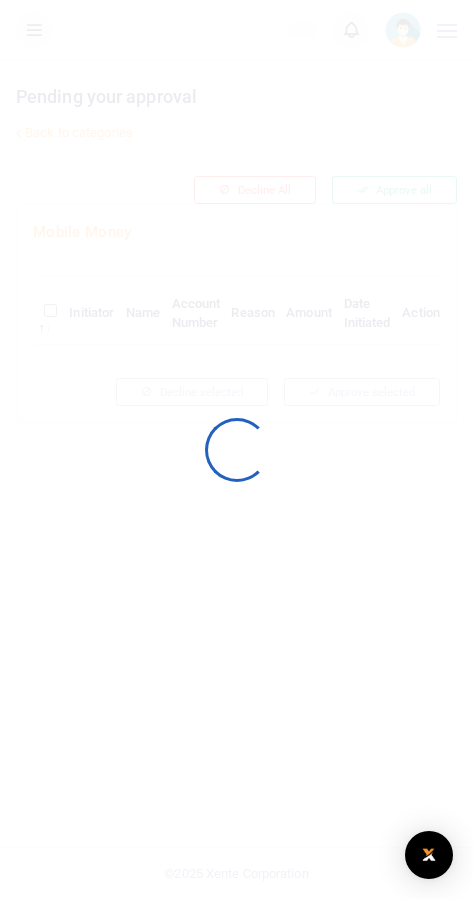 scroll, scrollTop: 0, scrollLeft: 0, axis: both 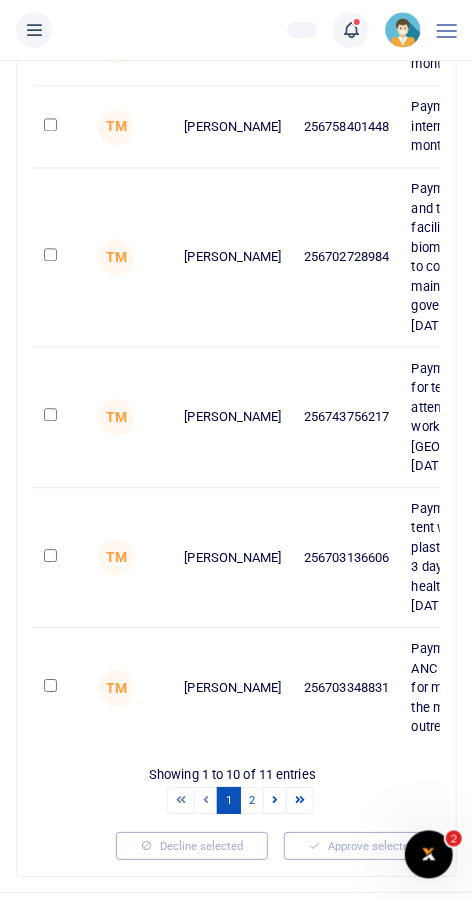 click at bounding box center (50, 415) 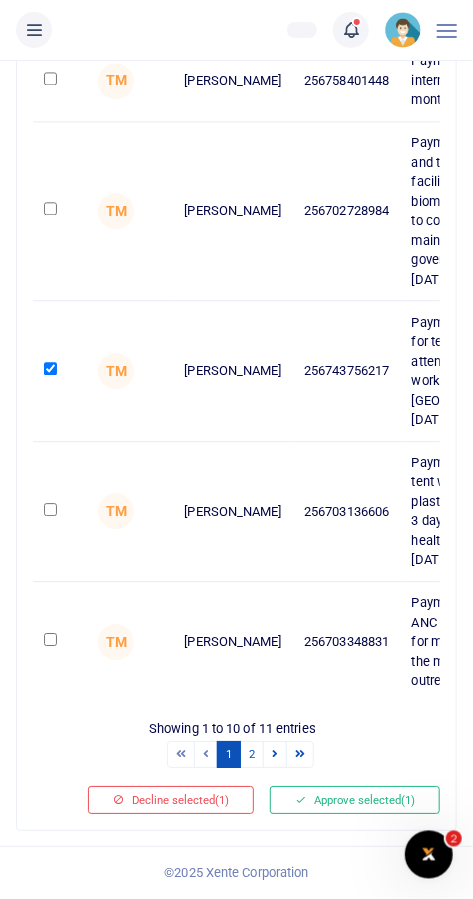 scroll, scrollTop: 875, scrollLeft: 0, axis: vertical 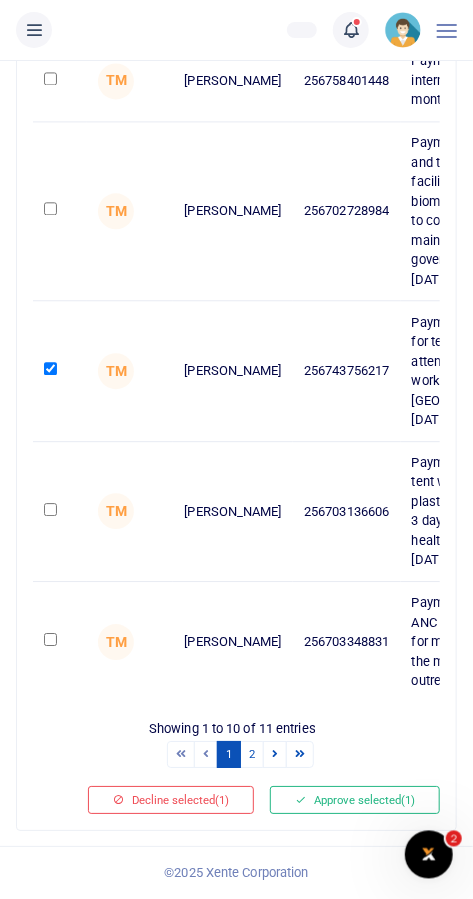 click at bounding box center [50, 509] 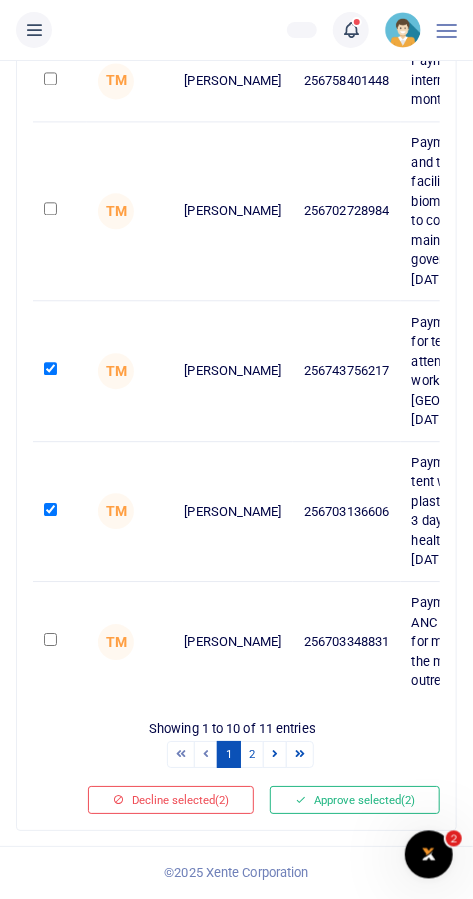 scroll, scrollTop: 1134, scrollLeft: 0, axis: vertical 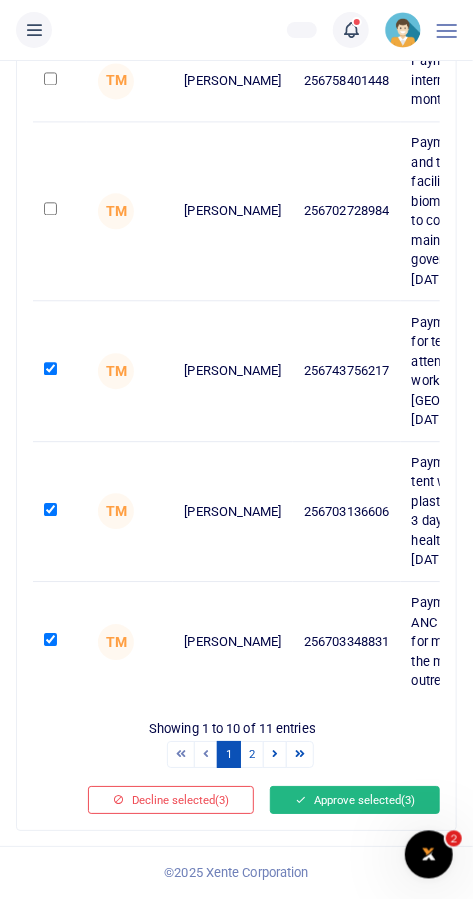 click on "Approve selected  (3)" at bounding box center (355, 800) 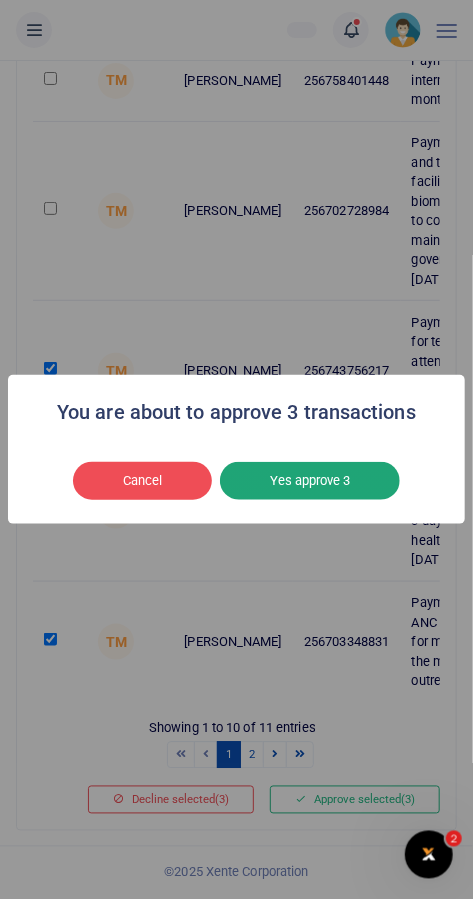 click on "Yes approve 3" at bounding box center [310, 481] 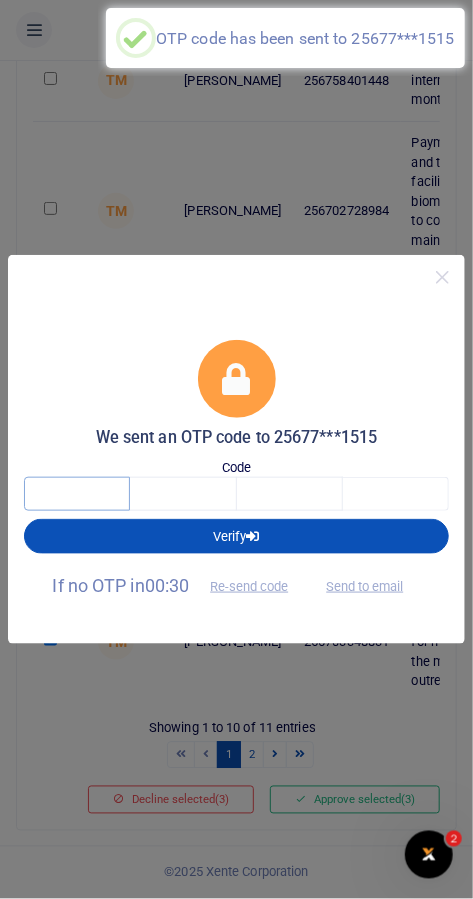 click at bounding box center (77, 494) 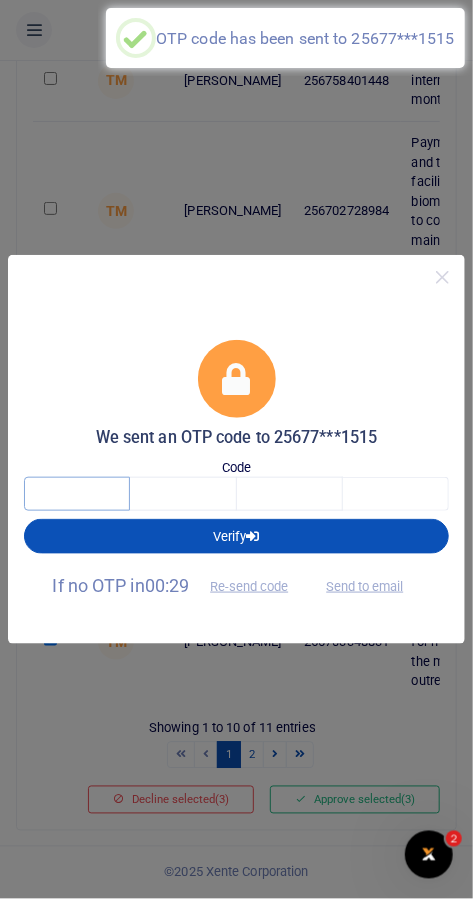 scroll, scrollTop: 1134, scrollLeft: 0, axis: vertical 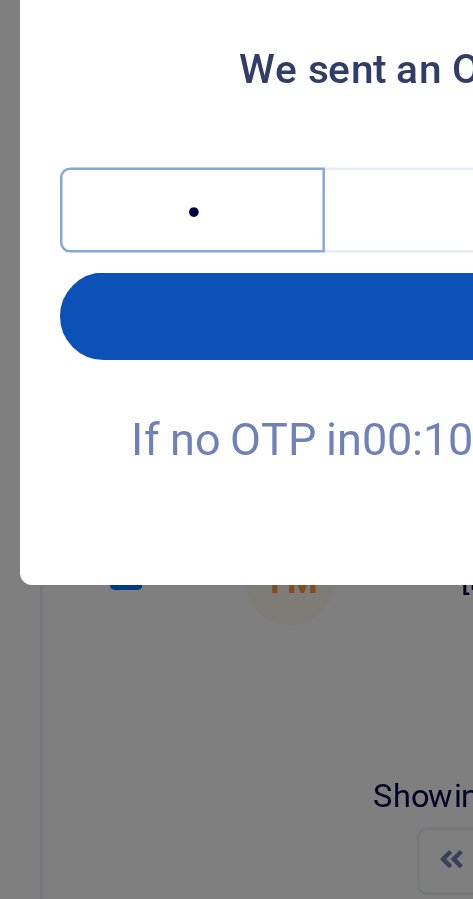 type on "7" 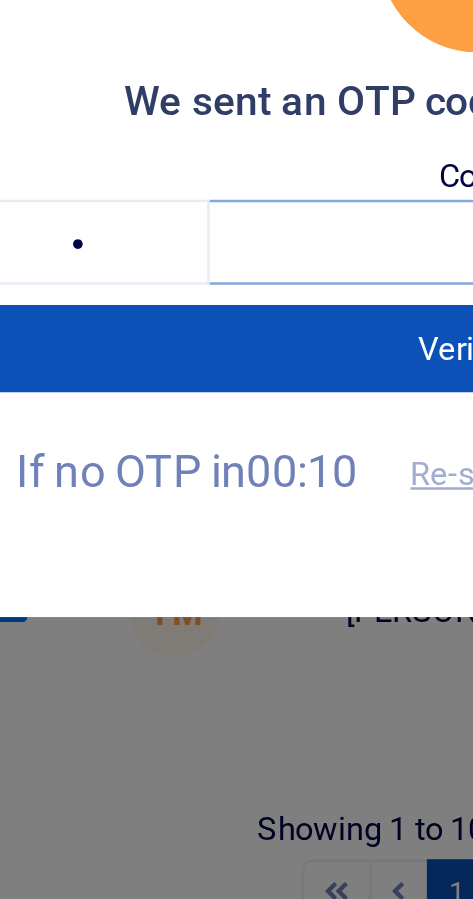 scroll, scrollTop: 1134, scrollLeft: 0, axis: vertical 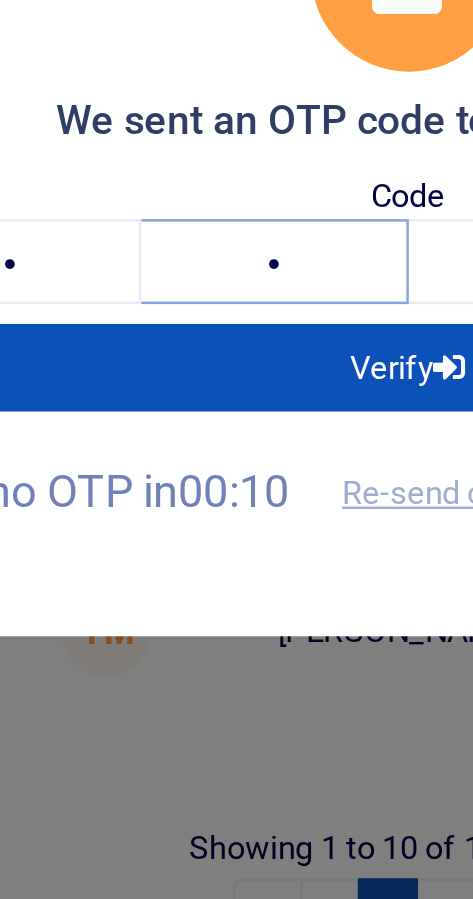 type on "5" 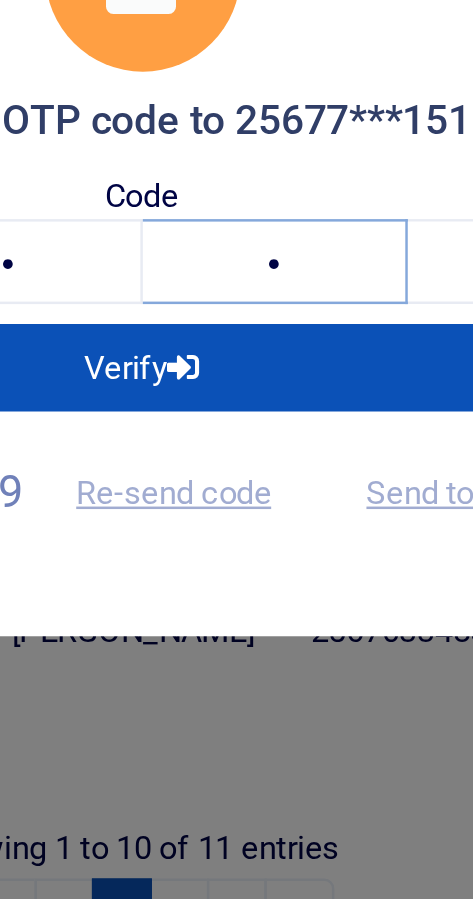 type on "4" 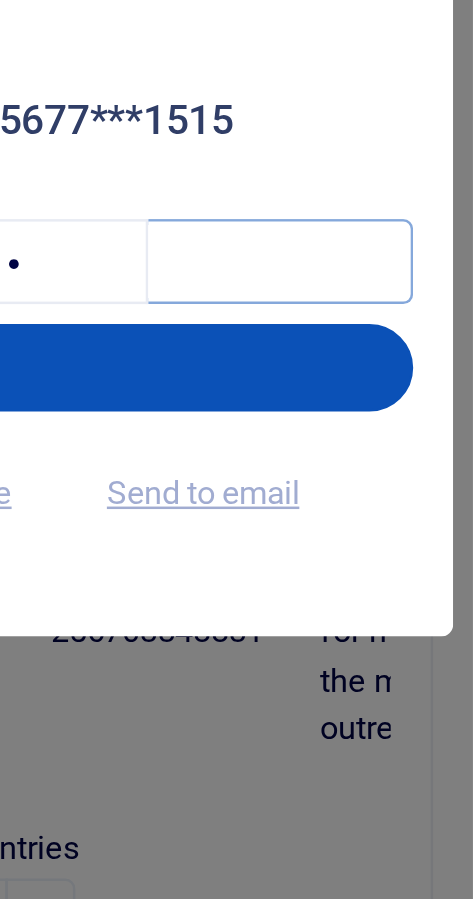 type on "3" 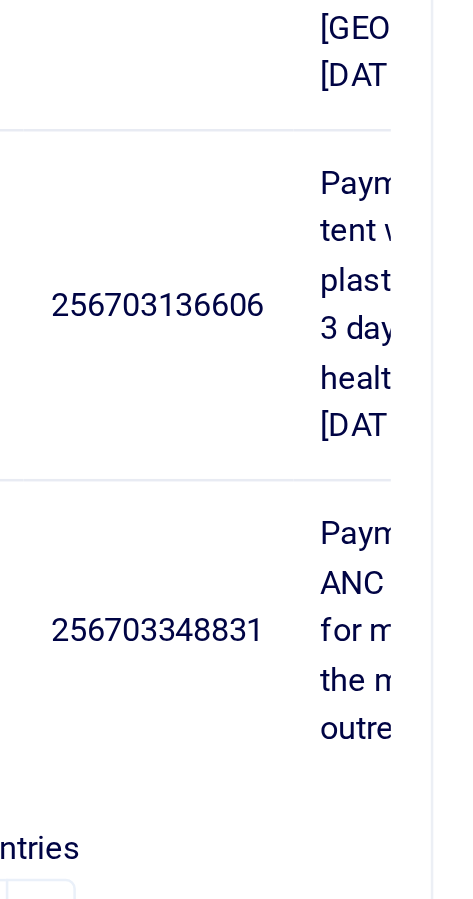 scroll, scrollTop: 1134, scrollLeft: 0, axis: vertical 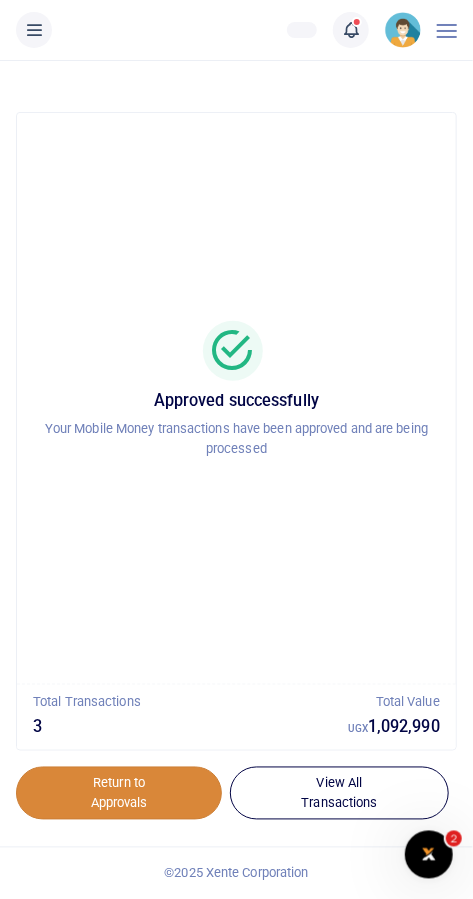 click on "Return to Approvals" at bounding box center (119, 794) 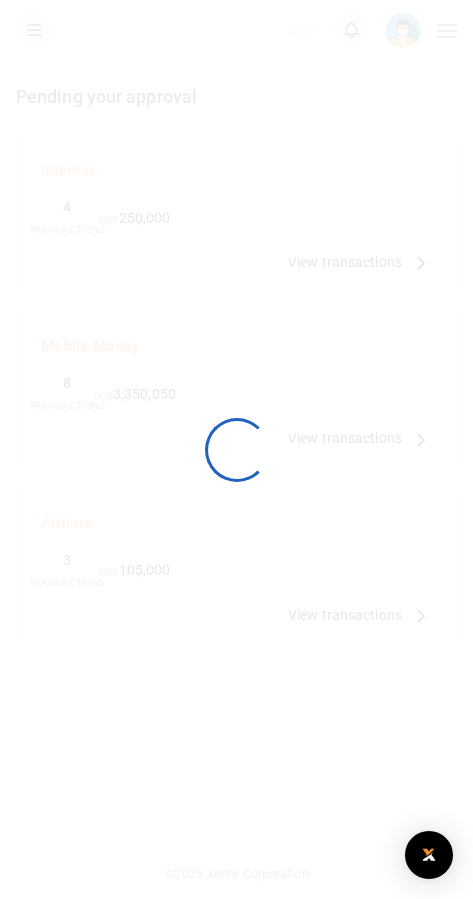 scroll, scrollTop: 0, scrollLeft: 0, axis: both 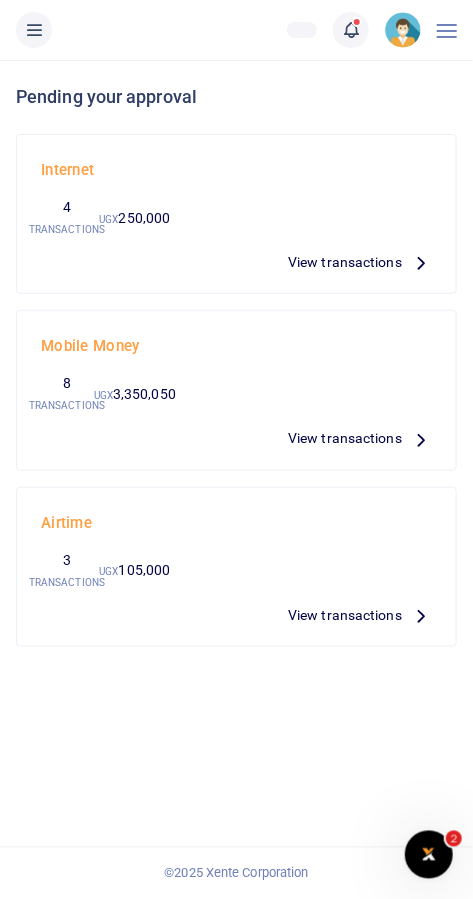 click on "View transactions" at bounding box center [345, 438] 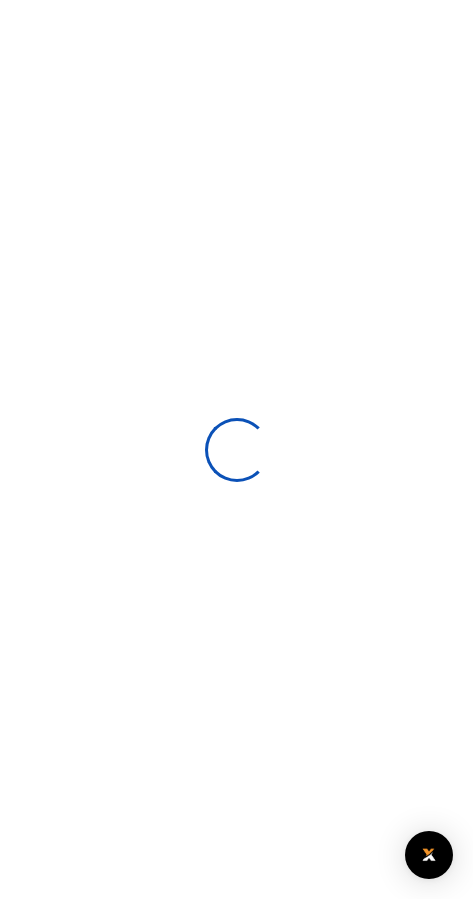 scroll, scrollTop: 0, scrollLeft: 0, axis: both 